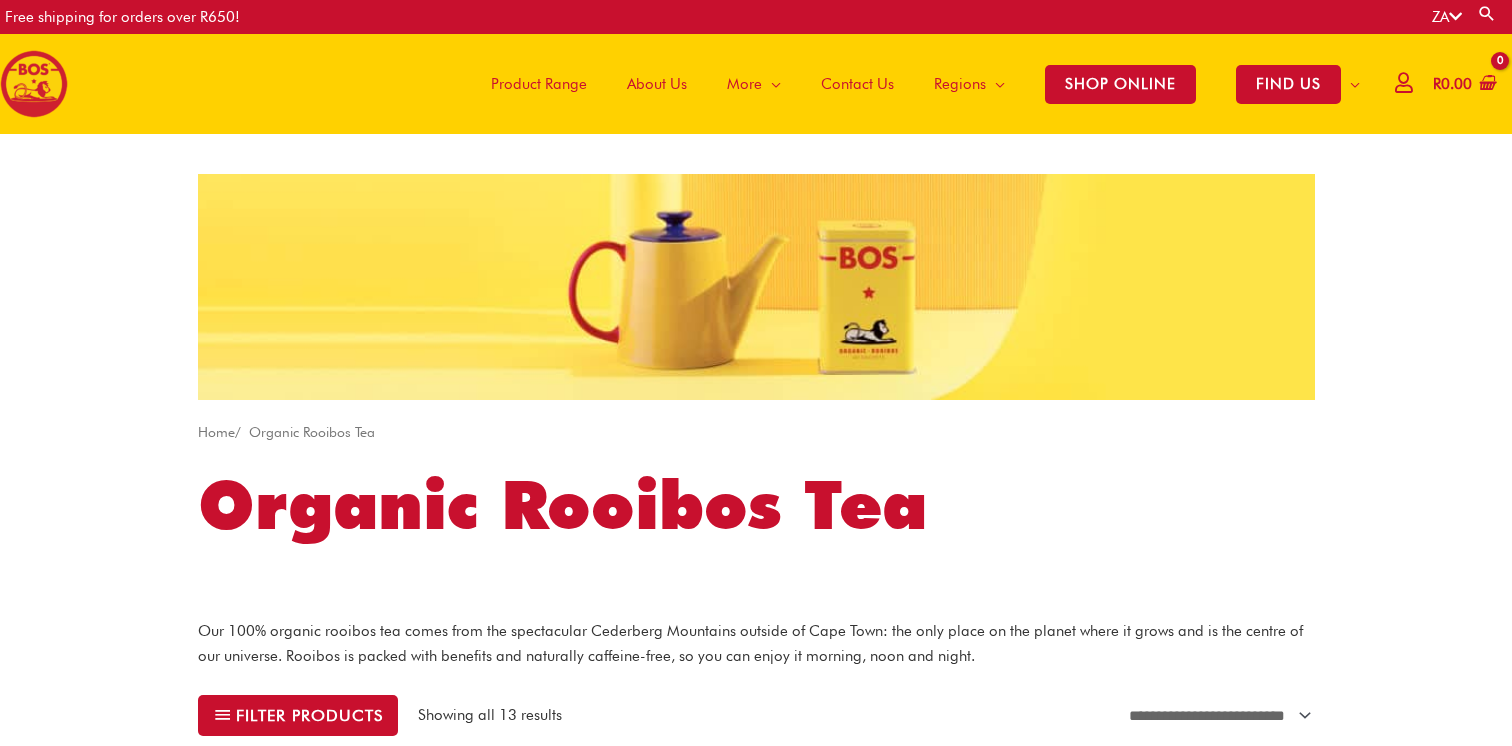 scroll, scrollTop: 0, scrollLeft: 0, axis: both 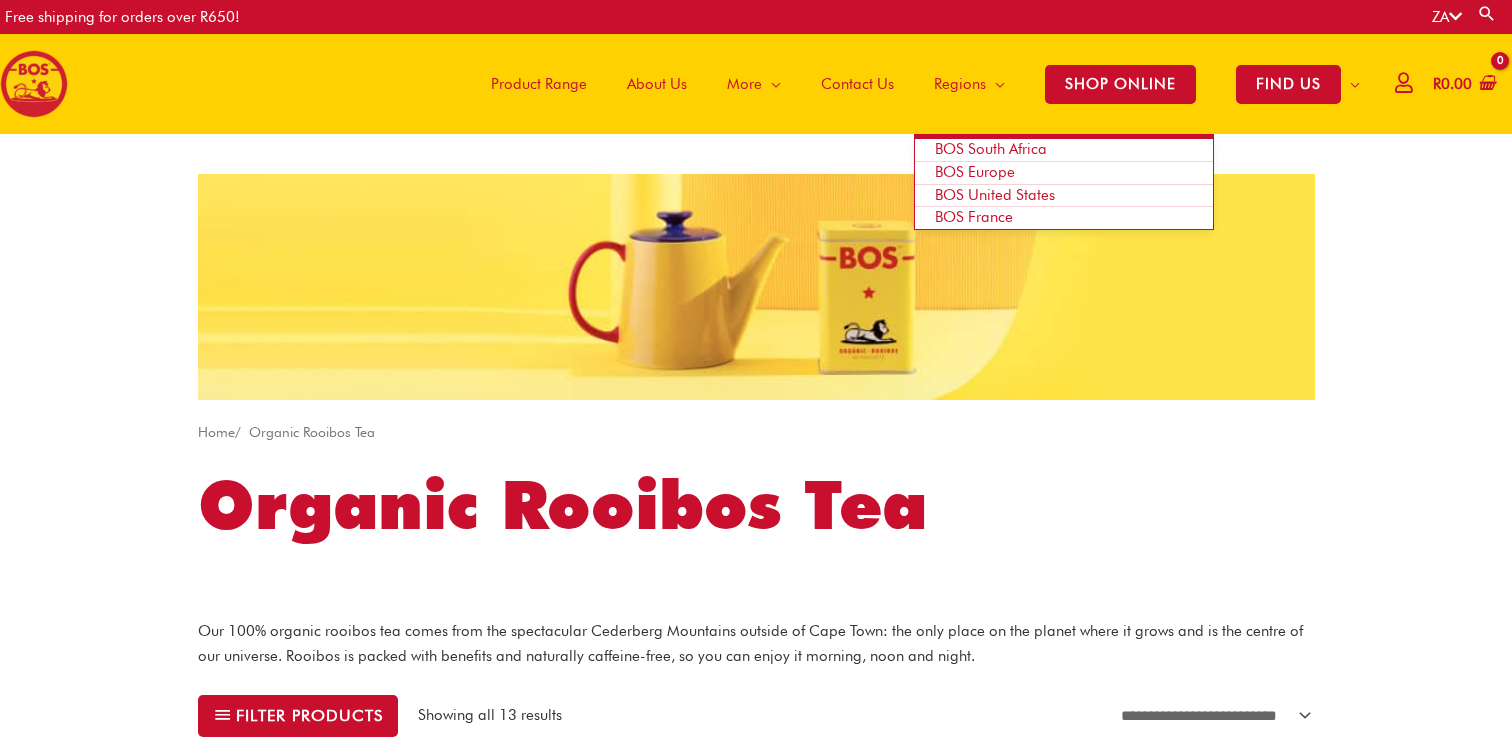 click on "BOS Europe" at bounding box center (975, 172) 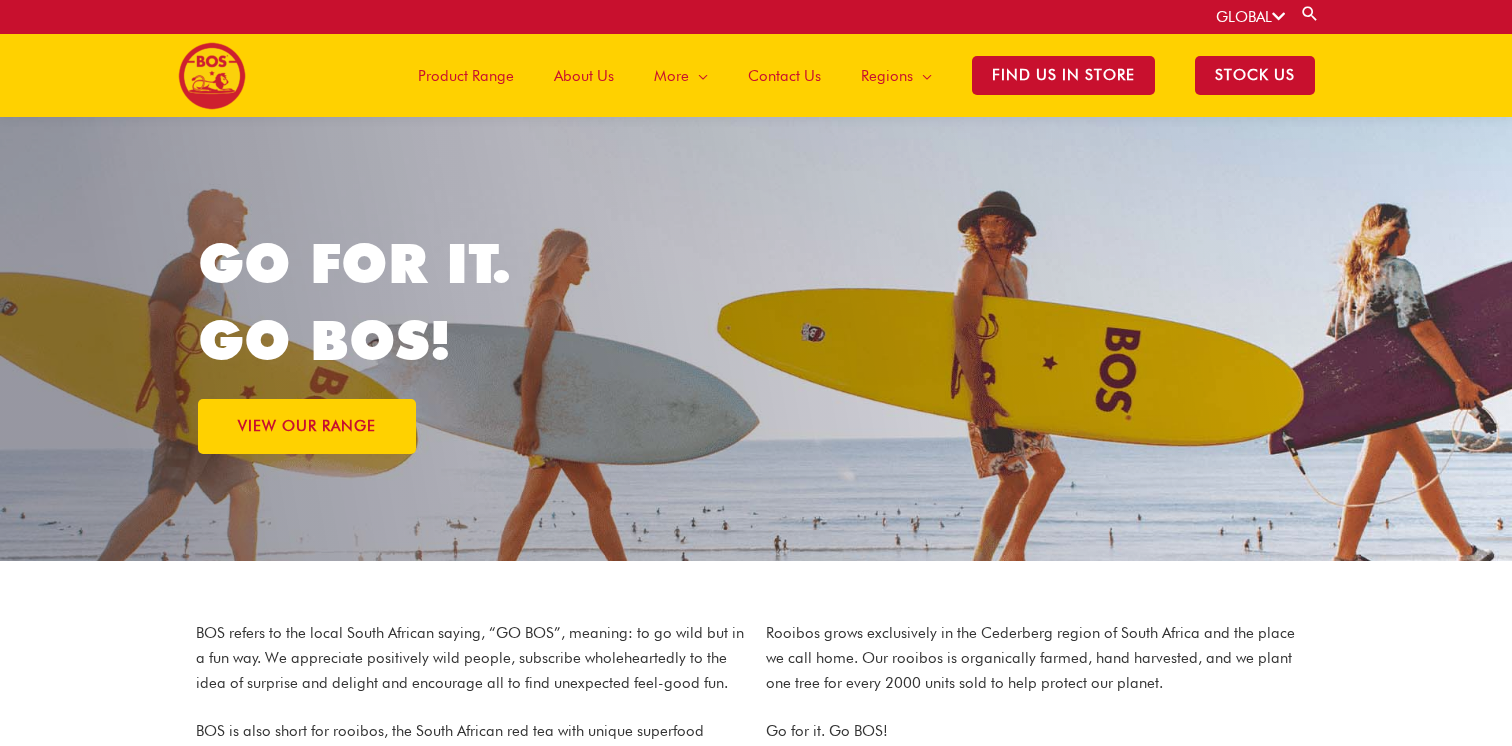 scroll, scrollTop: 161, scrollLeft: 0, axis: vertical 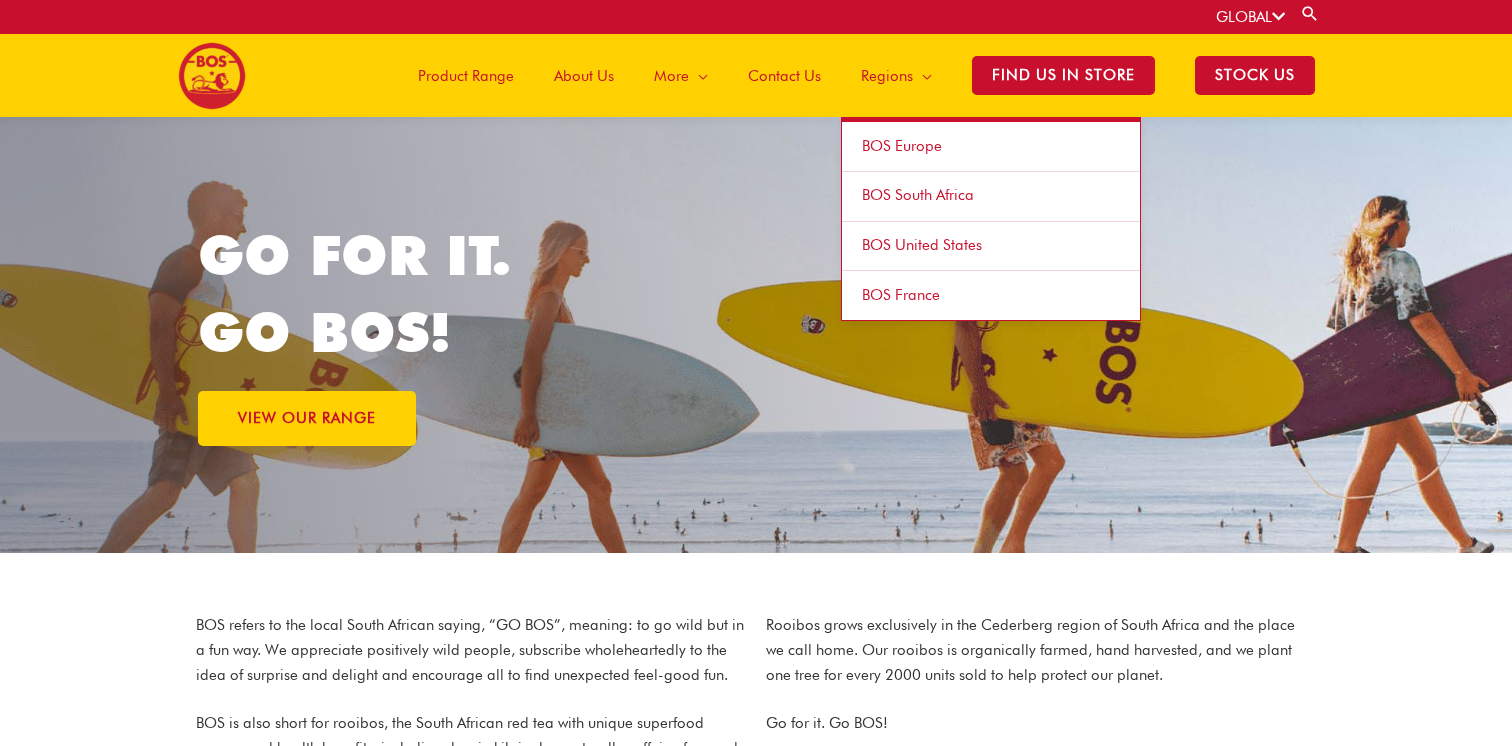 click on "BOS France" at bounding box center [991, 295] 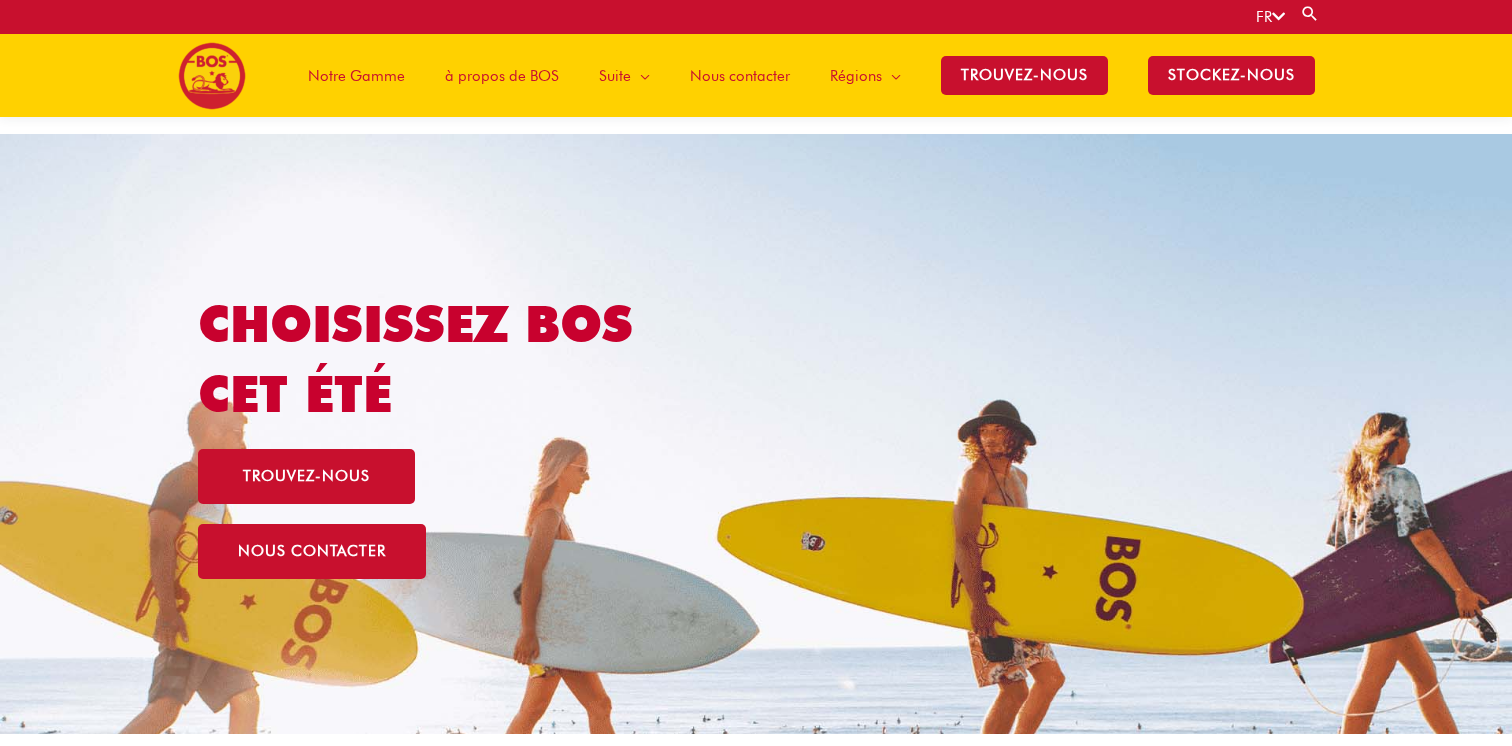 scroll, scrollTop: 140, scrollLeft: 0, axis: vertical 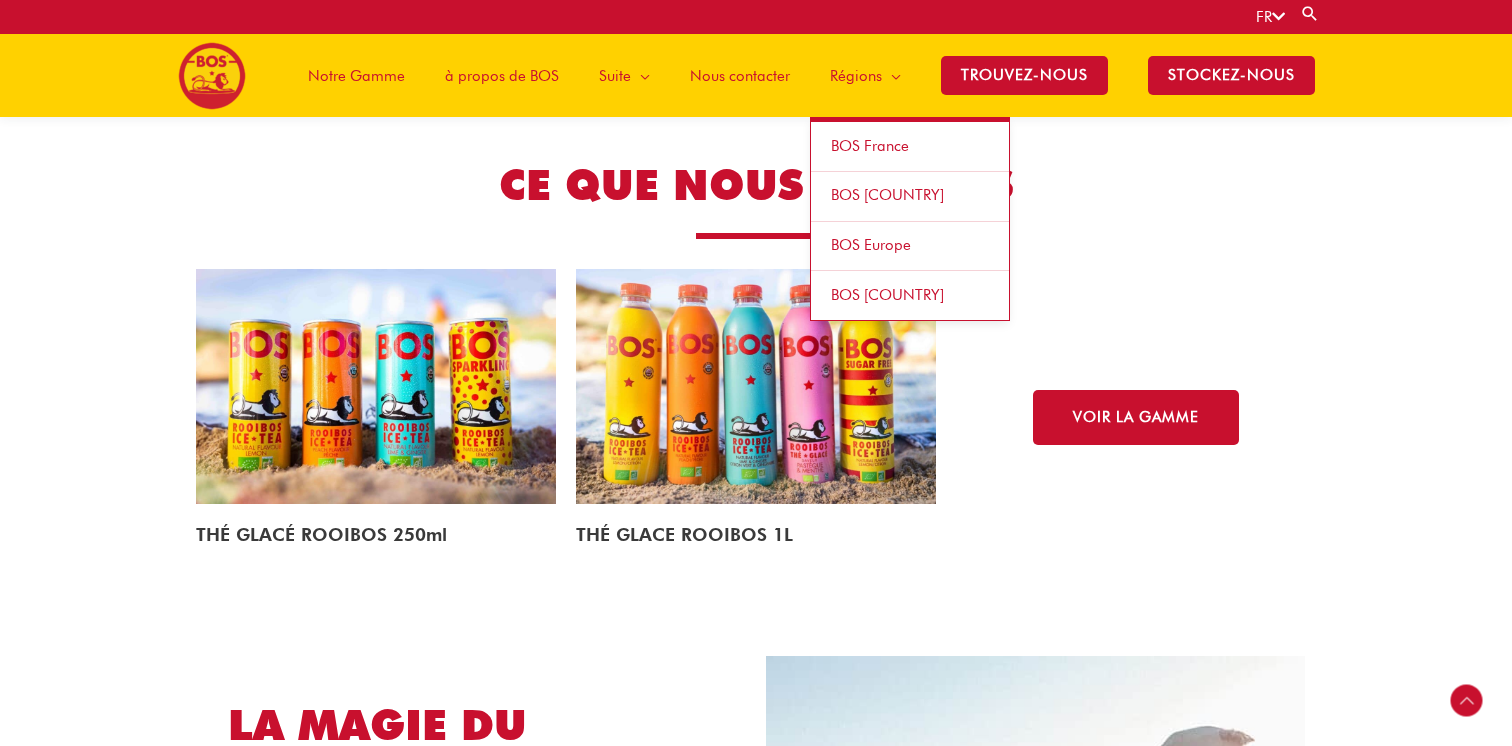 click on "BOS Afrique du Sud" at bounding box center [887, 195] 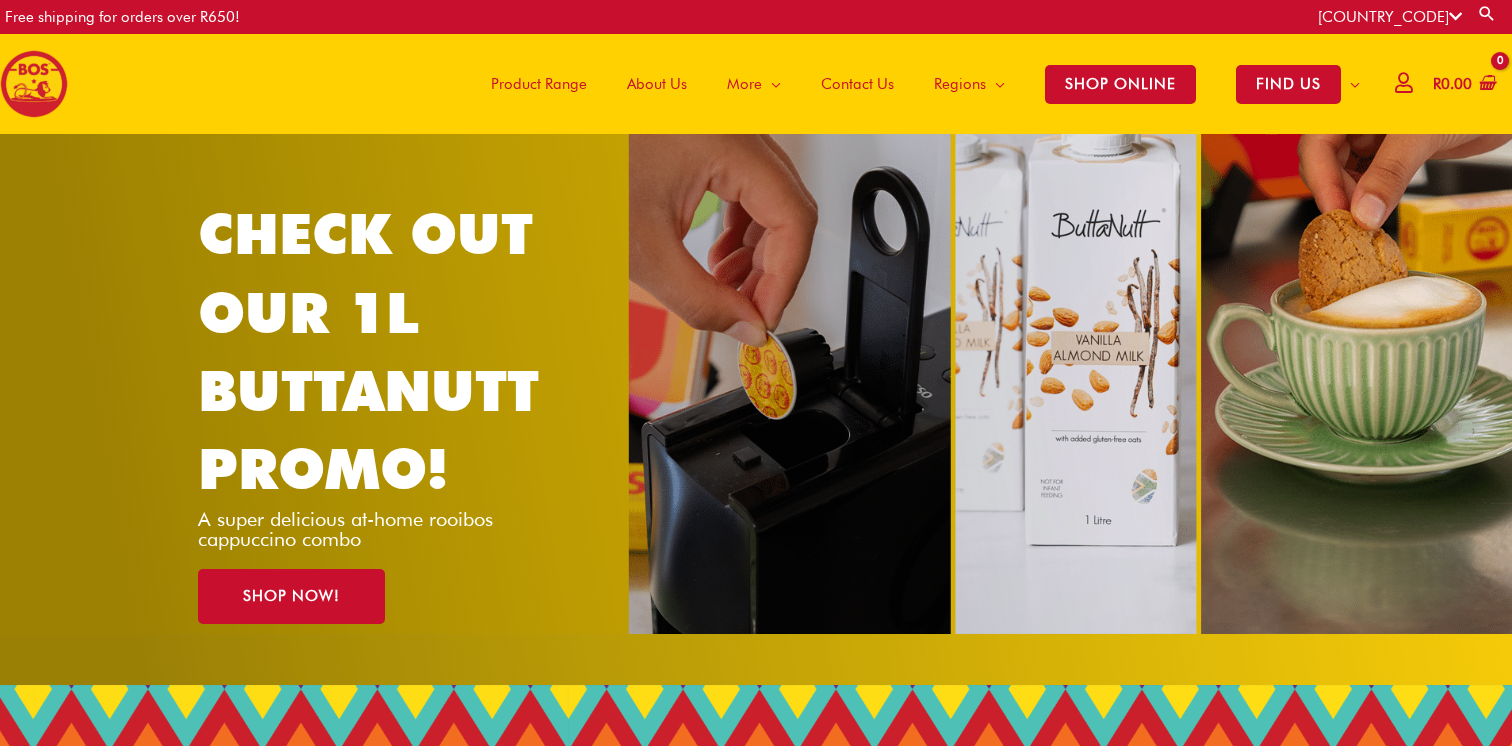 scroll, scrollTop: 0, scrollLeft: 0, axis: both 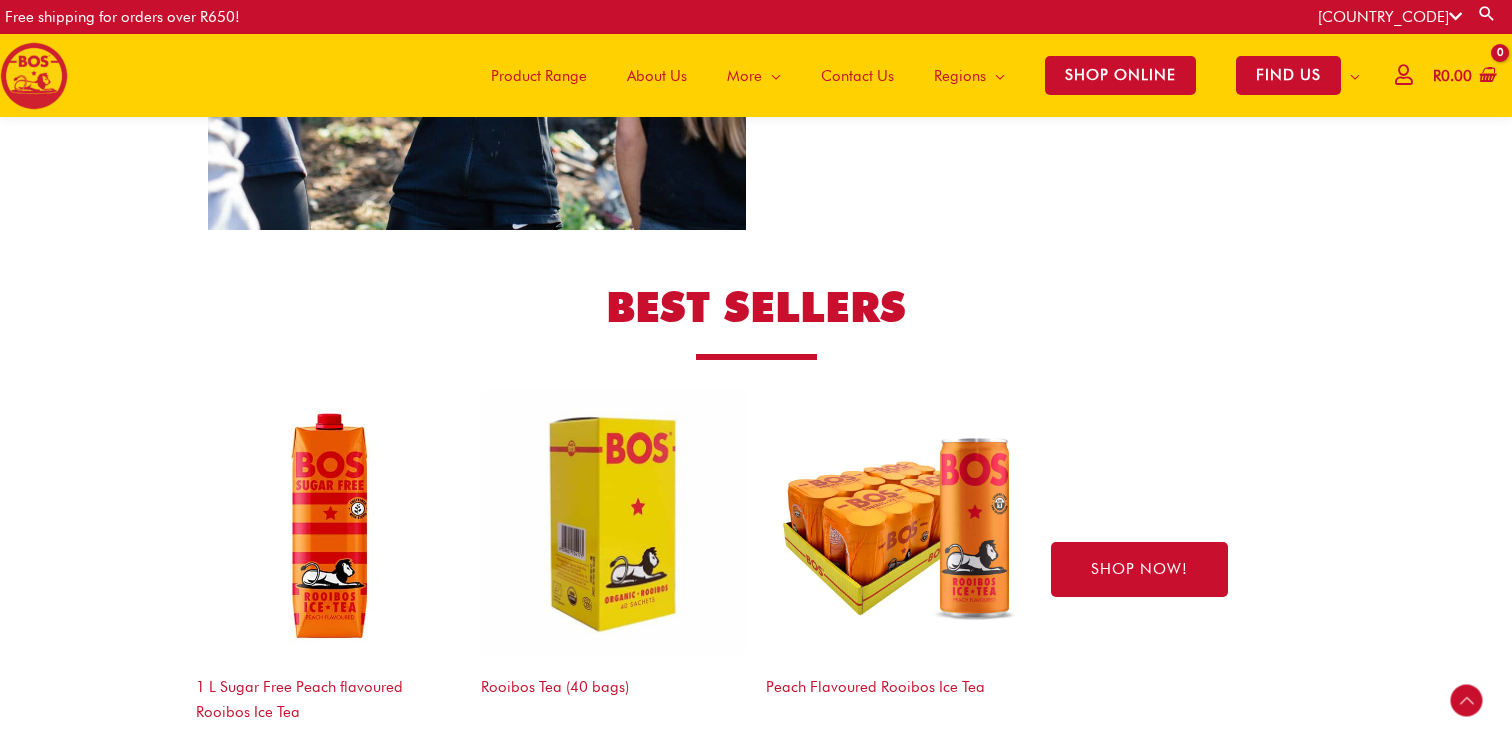 click on "Contact Us" at bounding box center [857, 76] 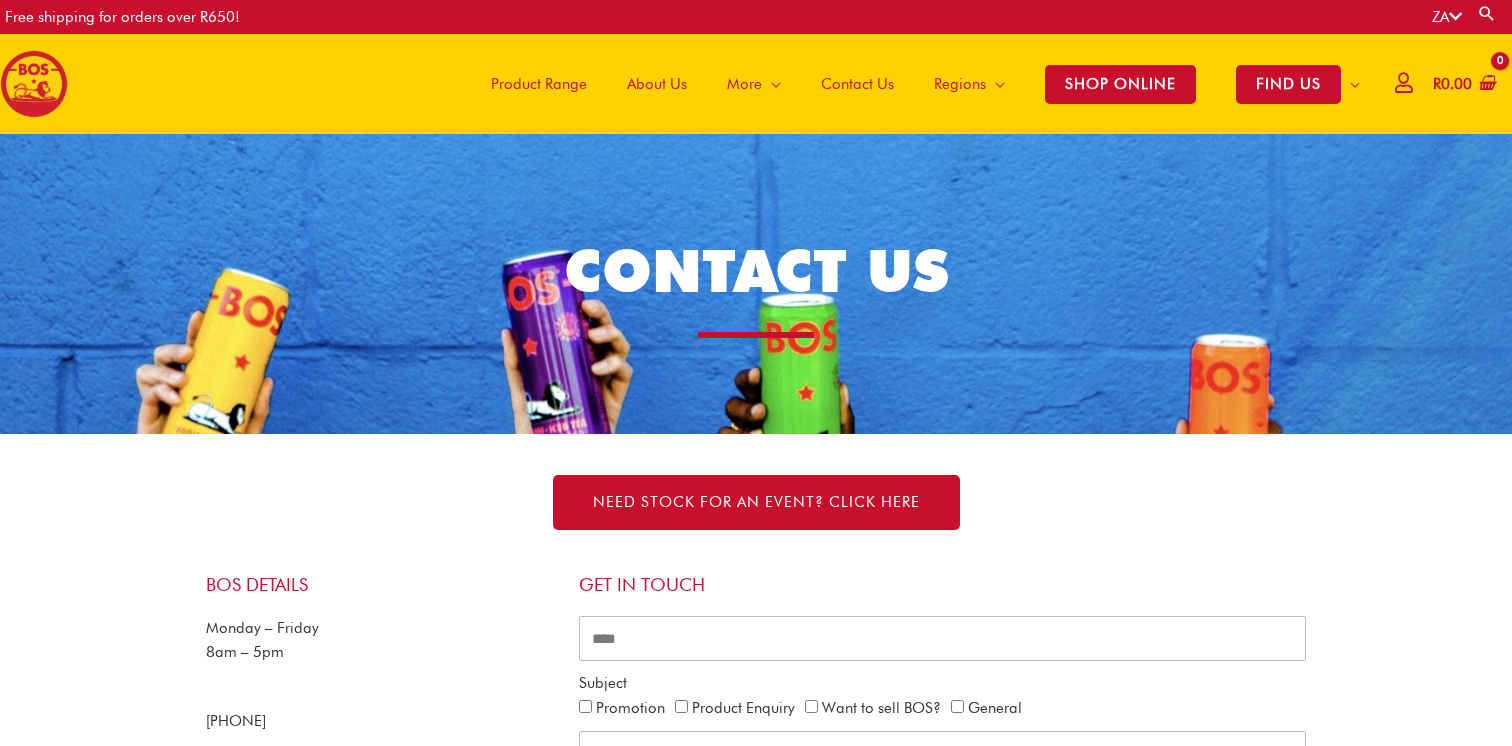 scroll, scrollTop: 0, scrollLeft: 0, axis: both 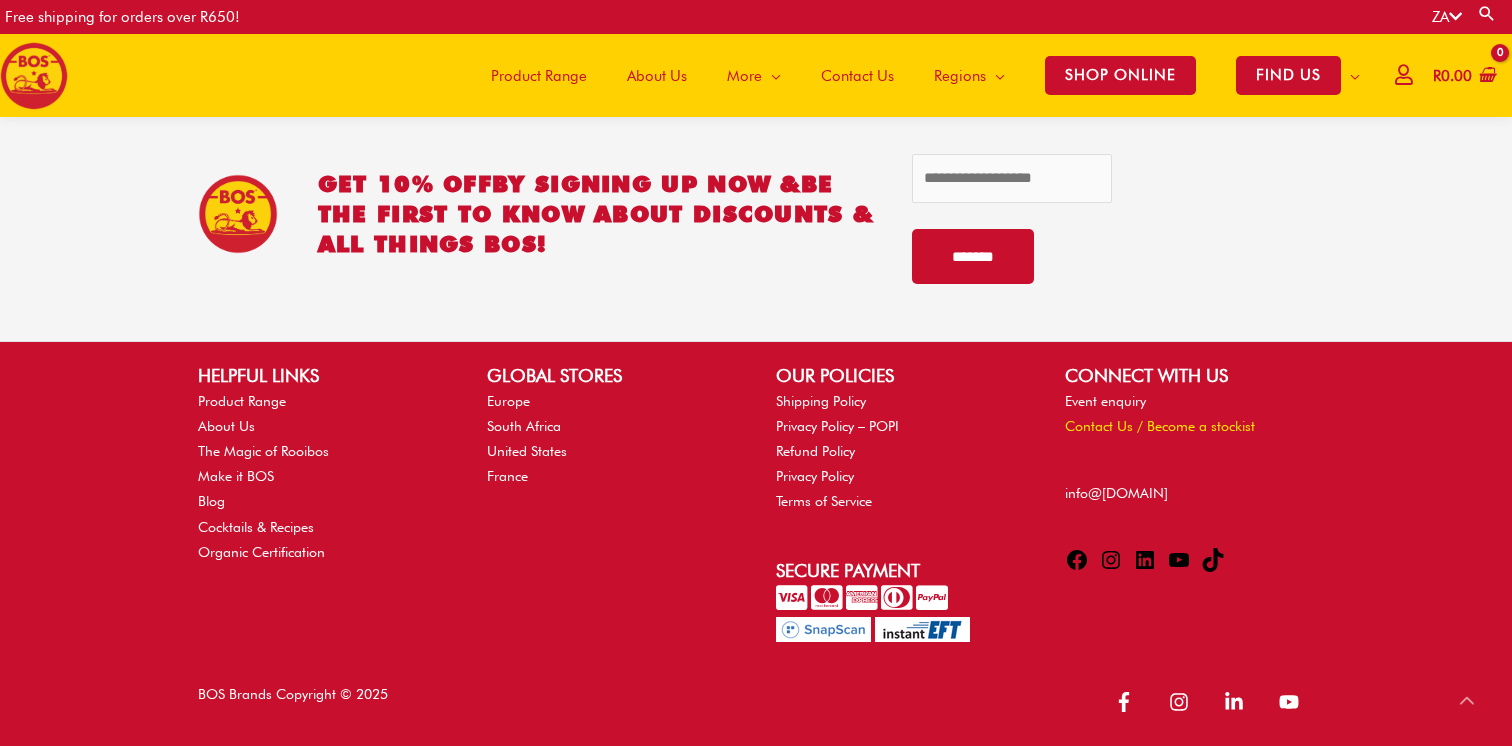 click on "Contact Us / Become a stockist" at bounding box center (1160, 426) 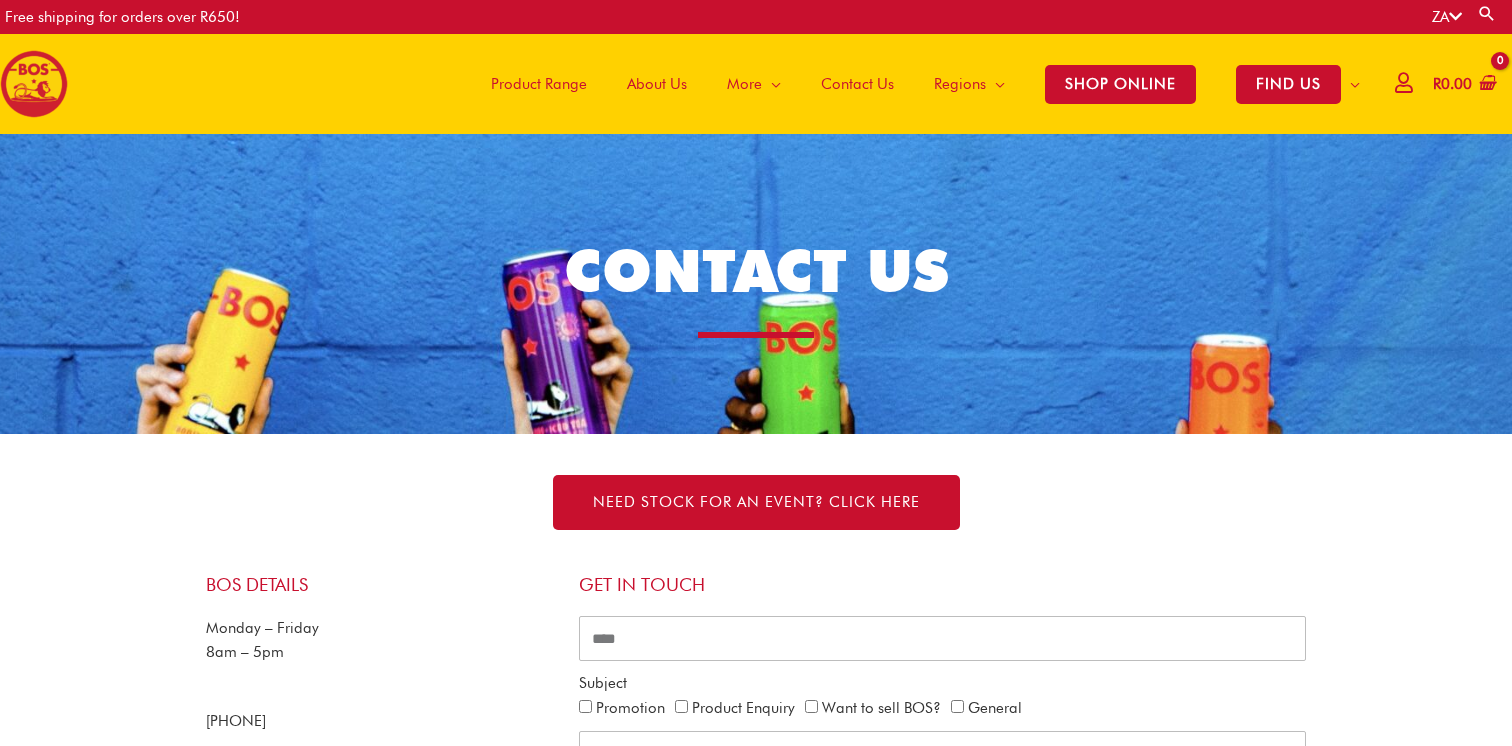 scroll, scrollTop: 0, scrollLeft: 0, axis: both 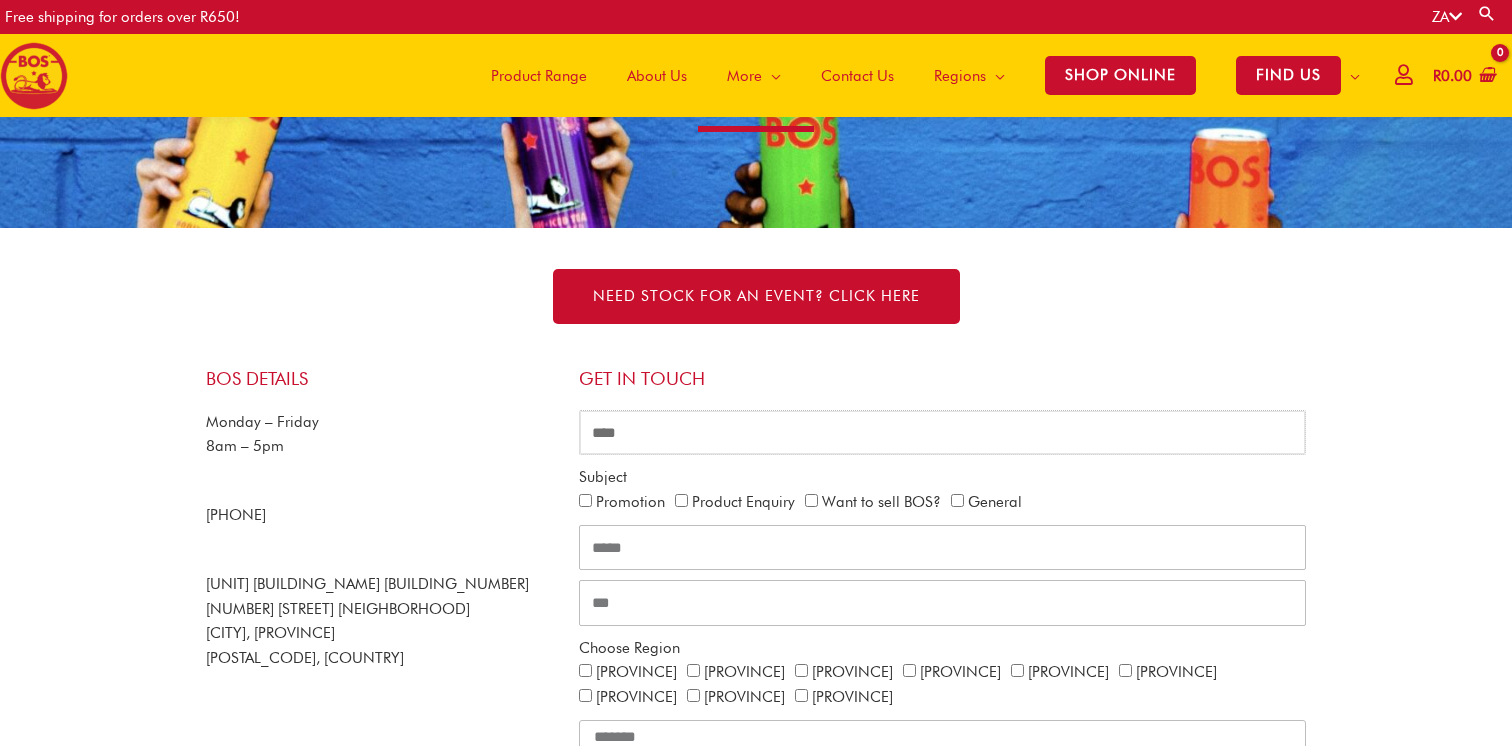 click at bounding box center (942, 433) 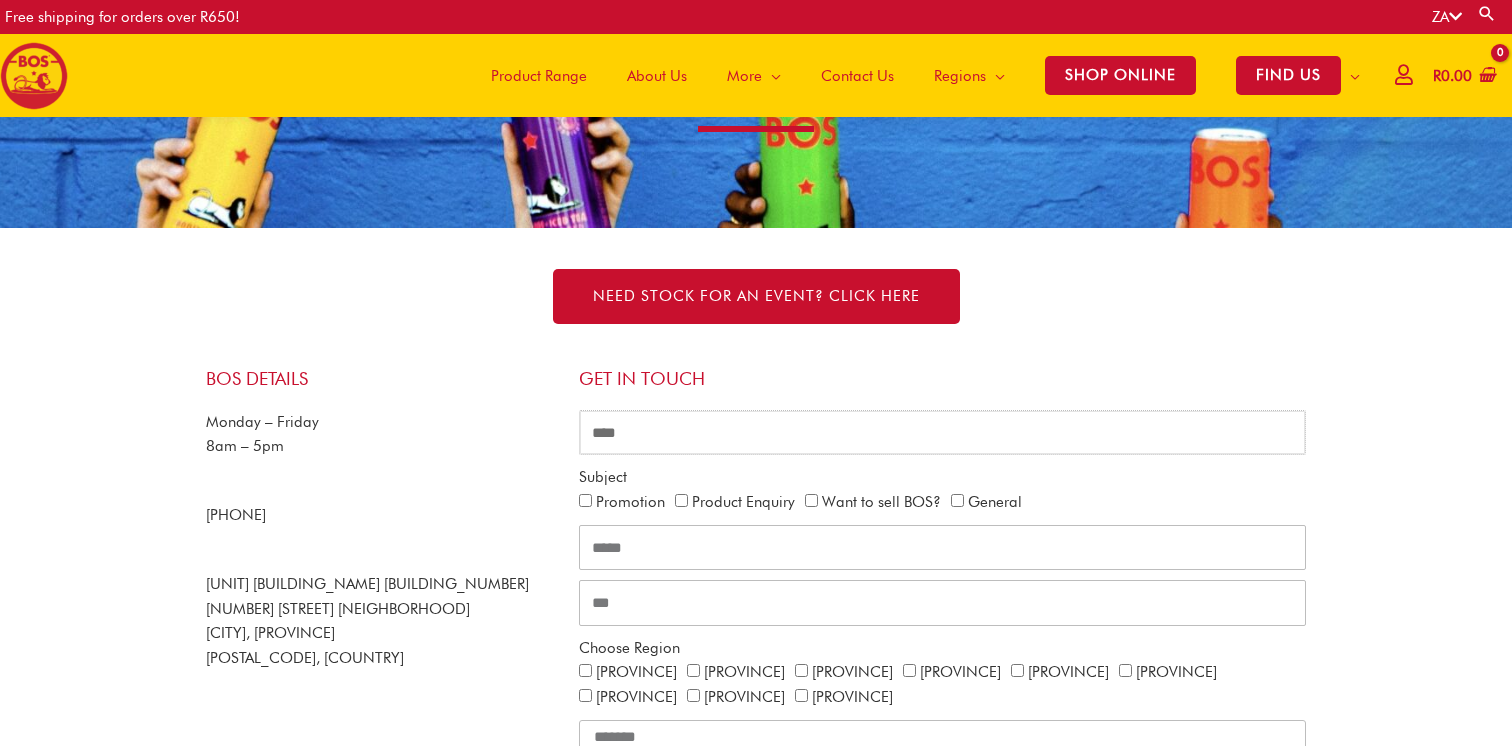 type on "*" 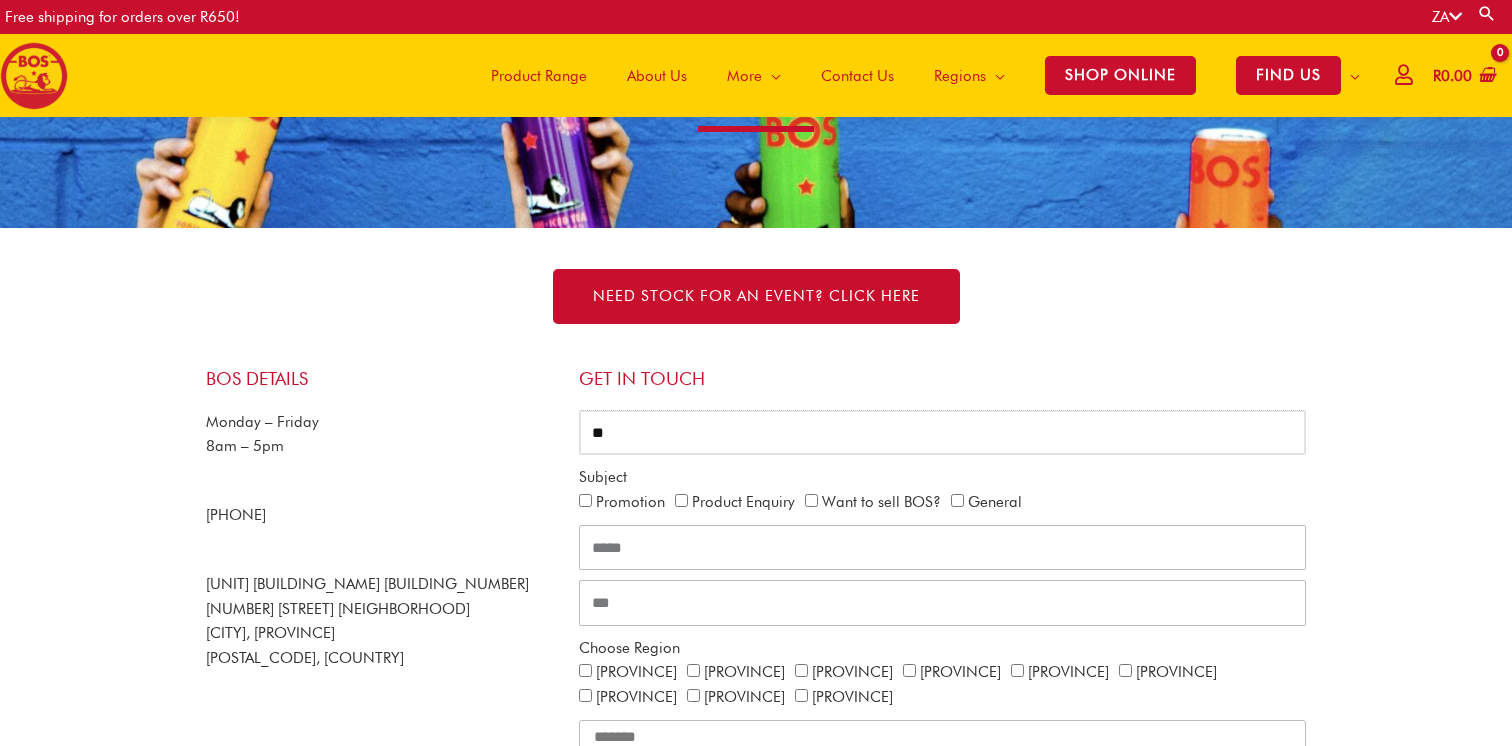 type on "*" 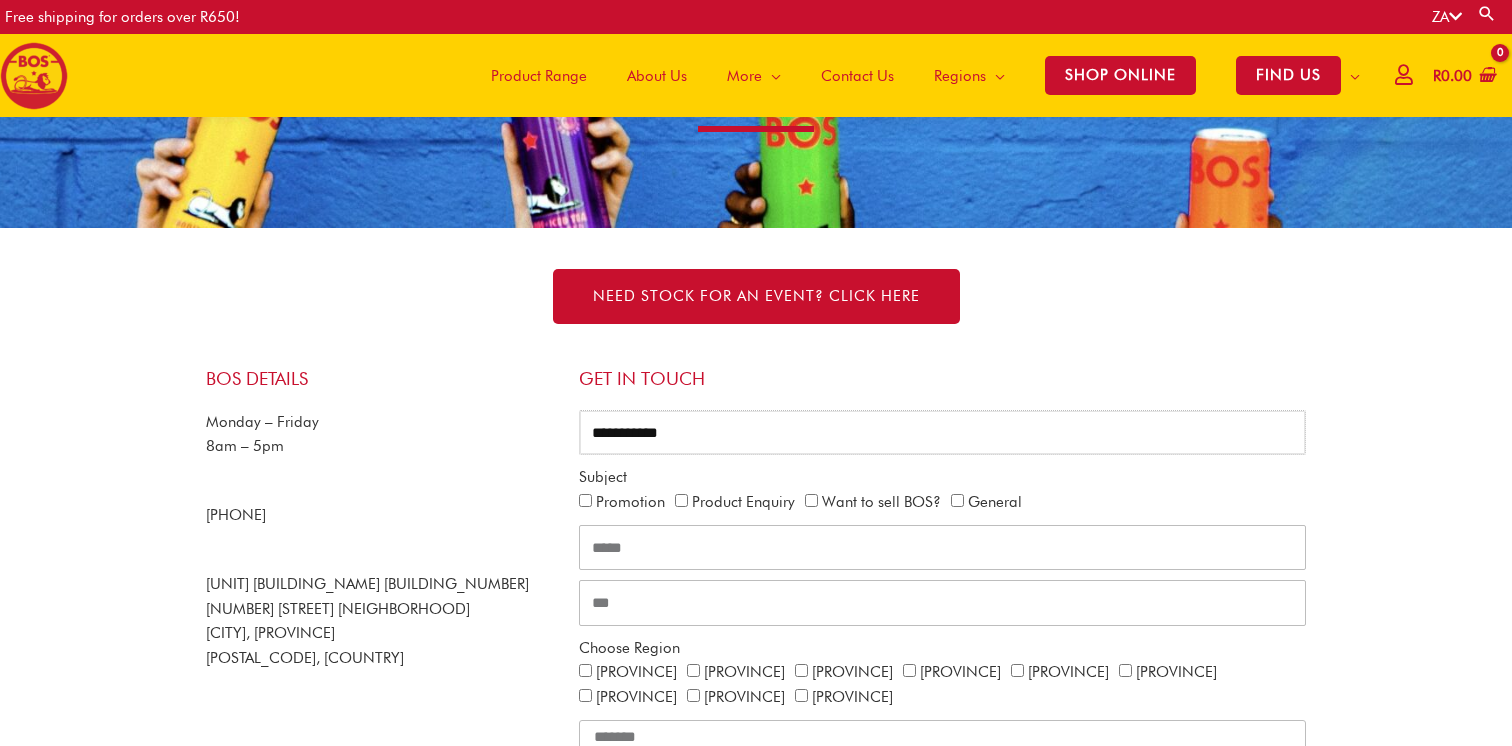 type on "**********" 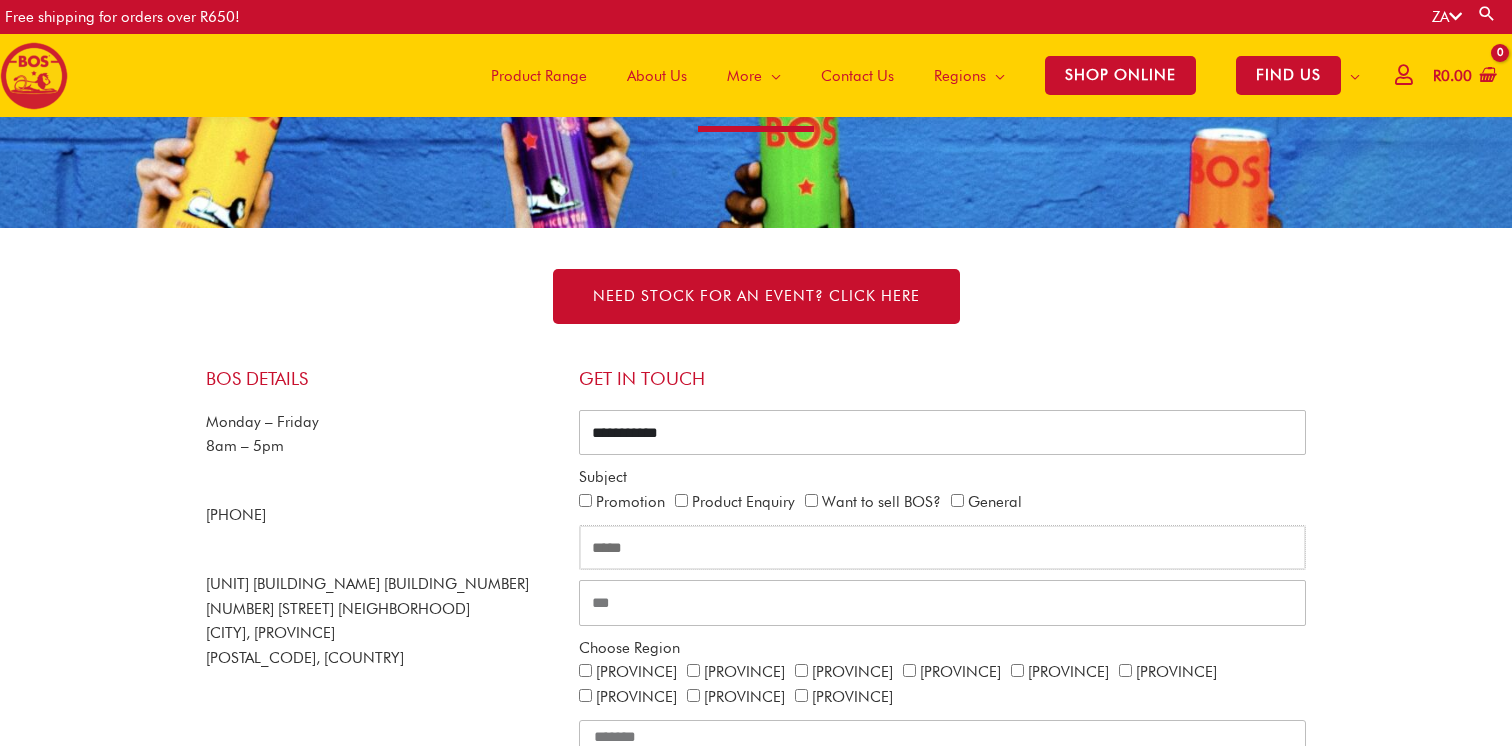 click at bounding box center (942, 548) 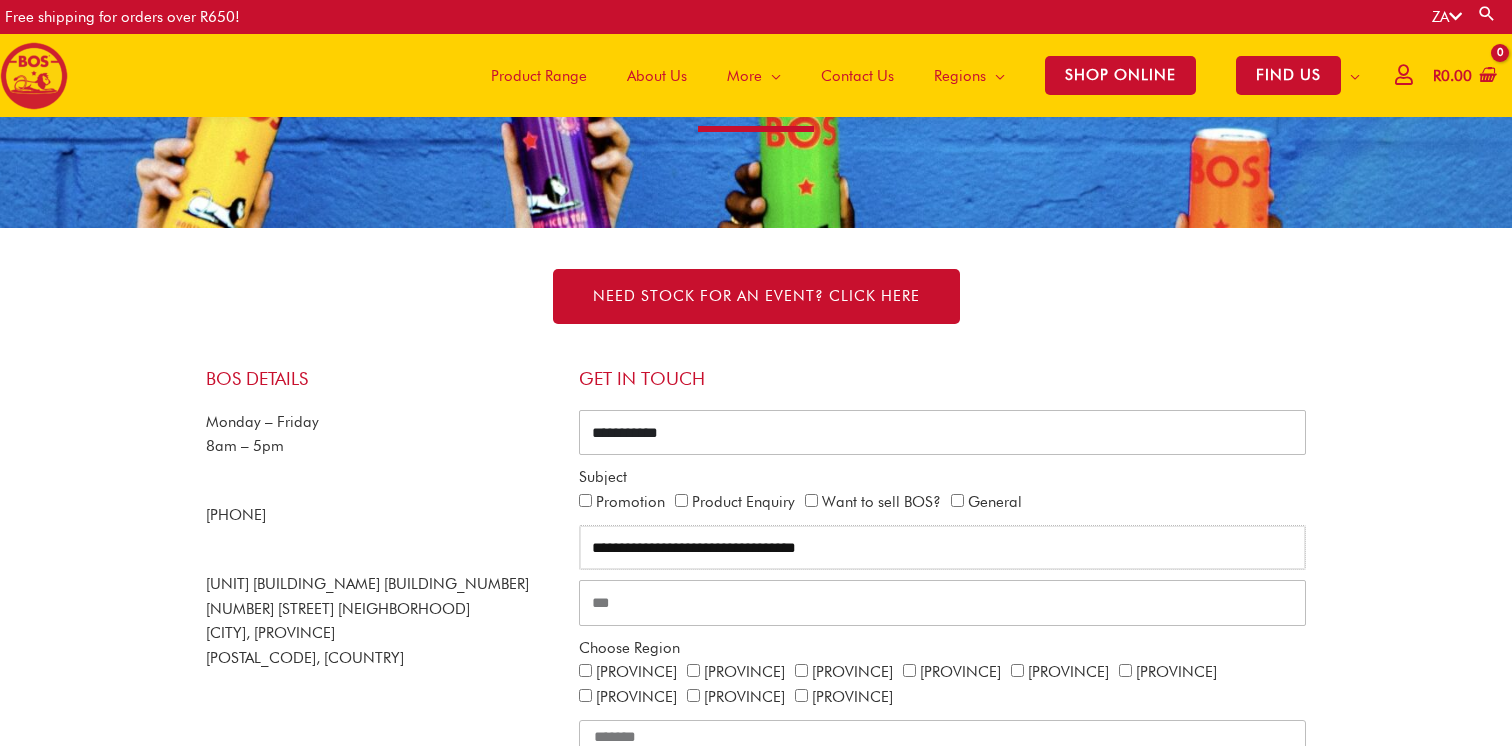 type on "**********" 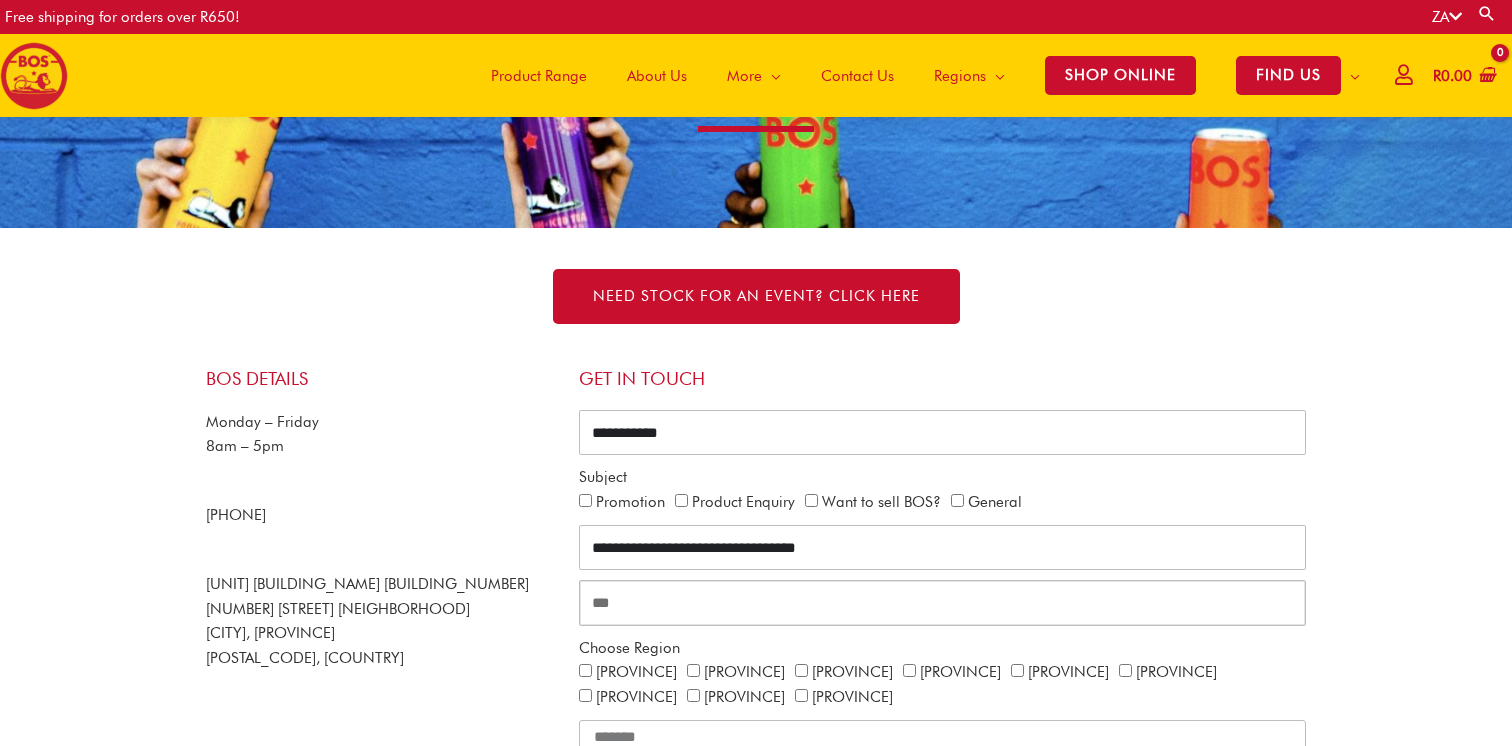 click at bounding box center (942, 603) 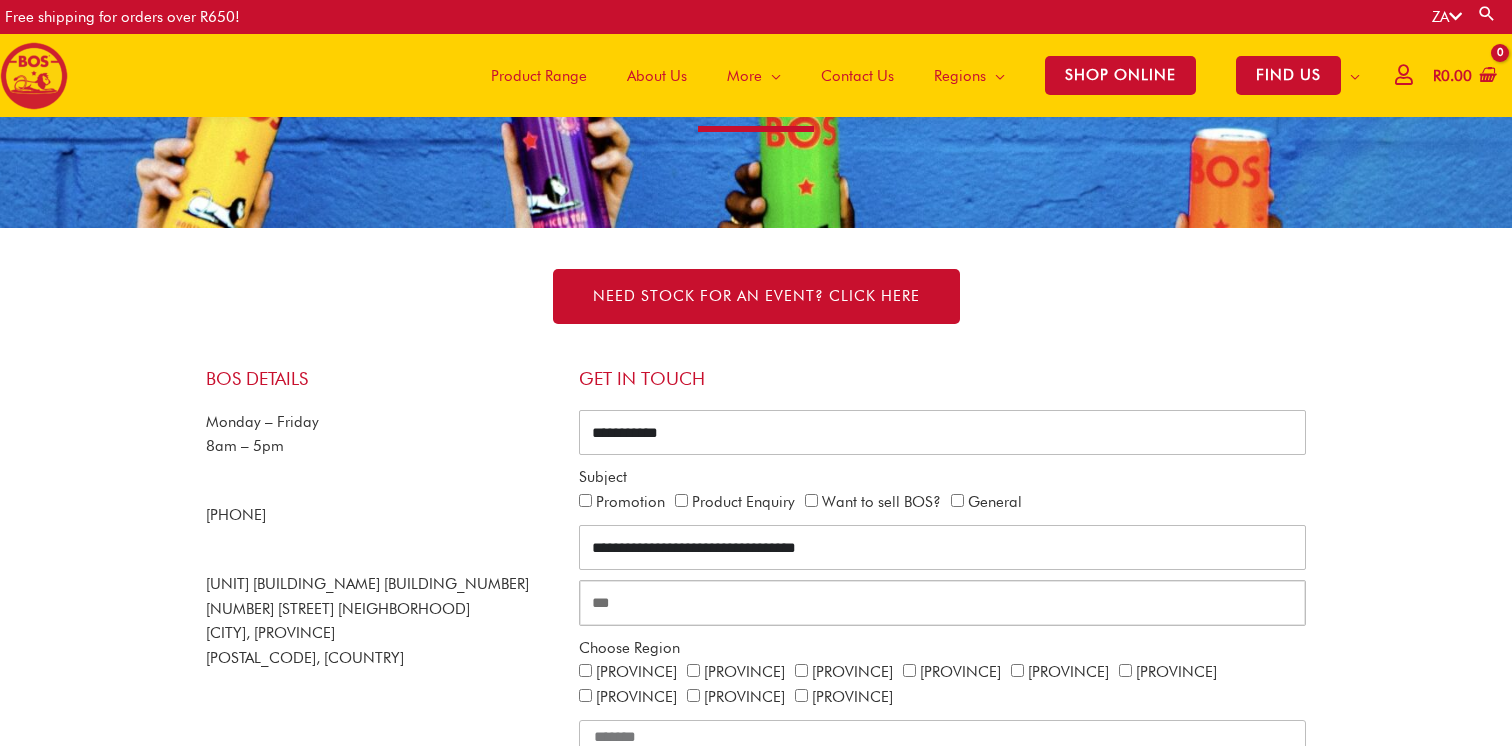type on "*" 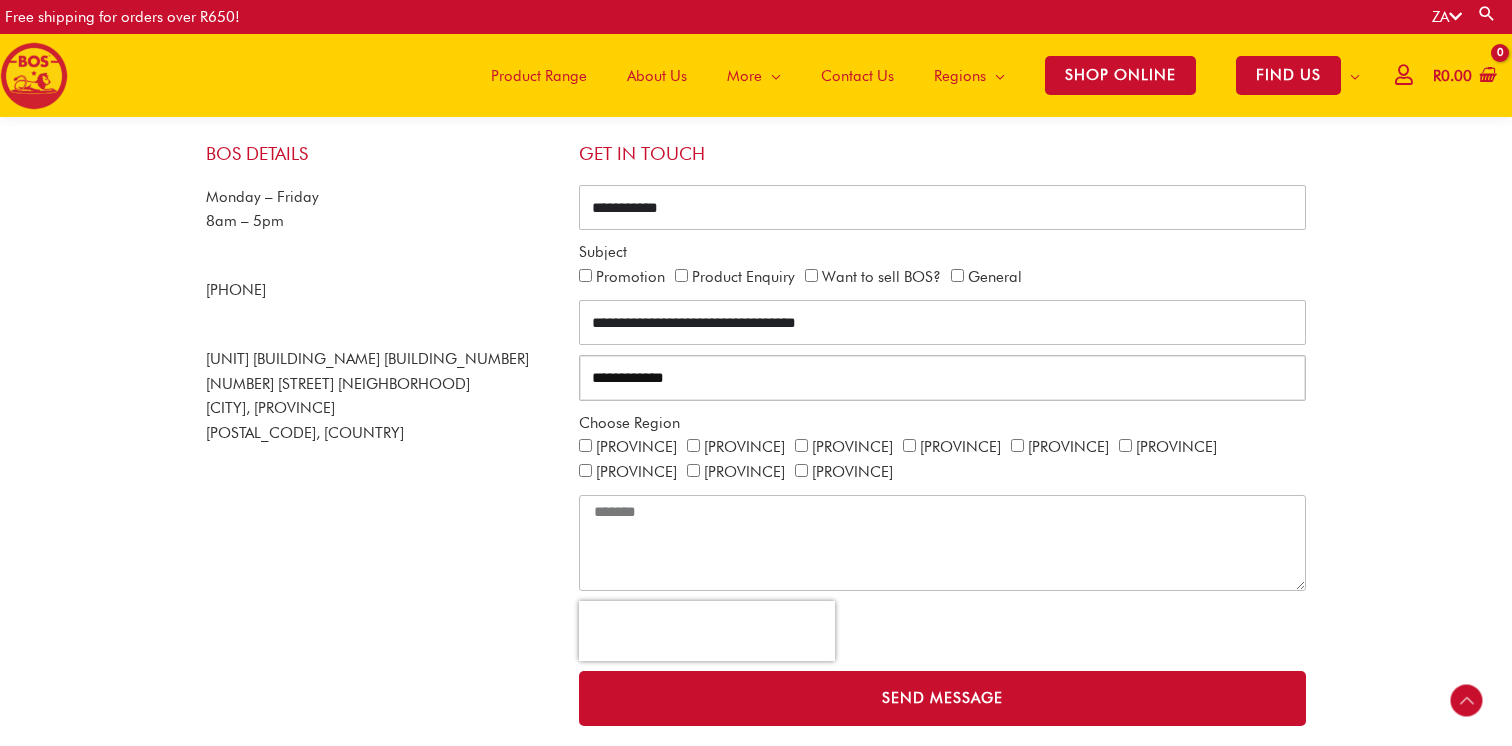 scroll, scrollTop: 417, scrollLeft: 0, axis: vertical 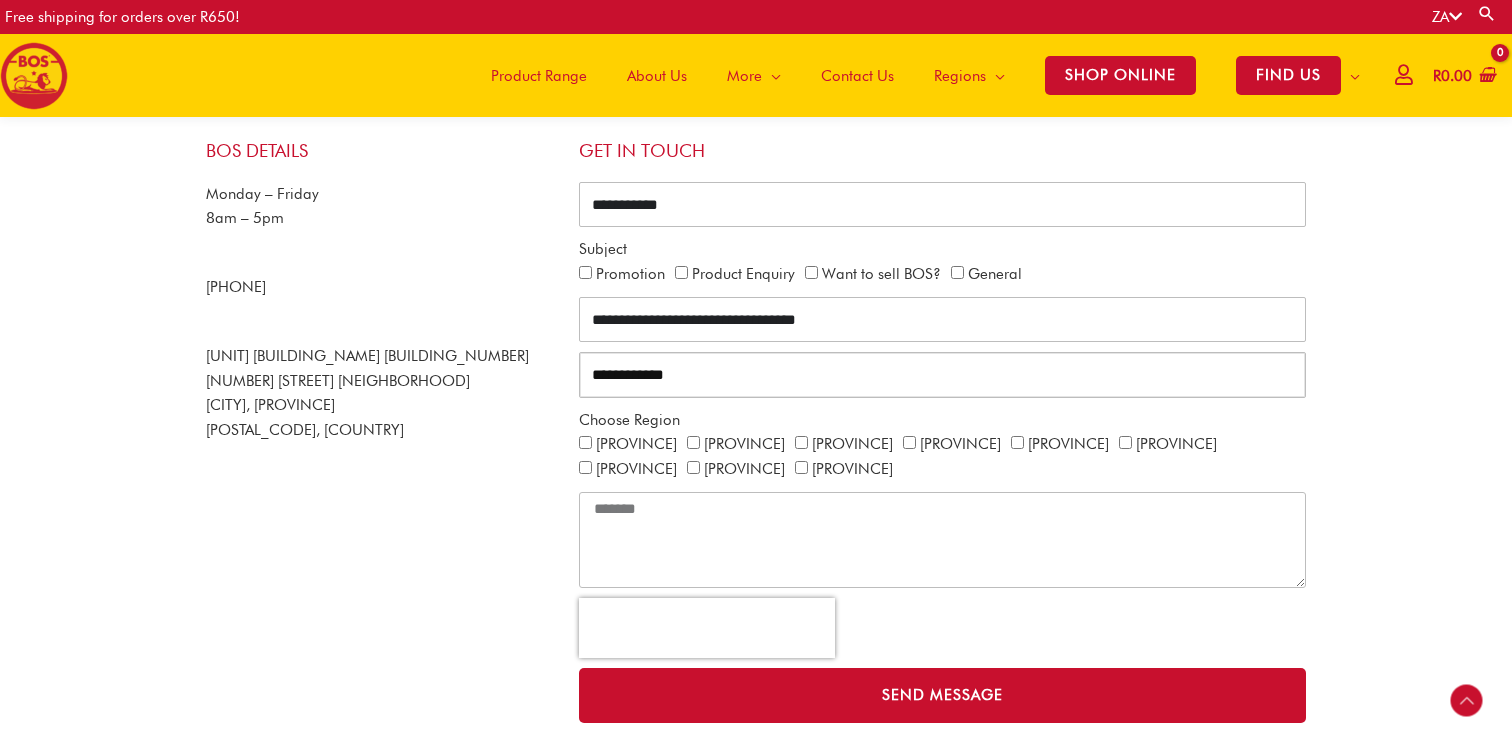 type on "**********" 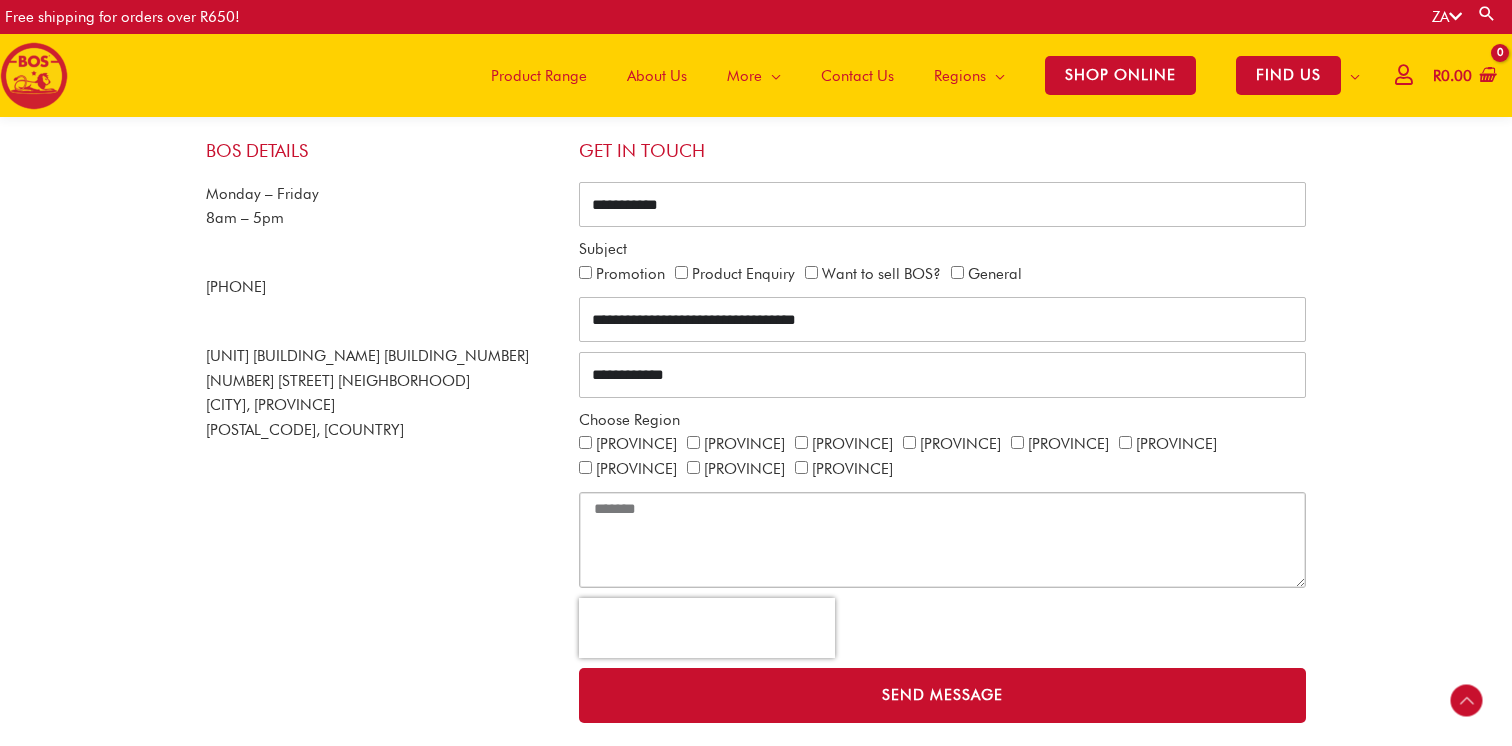 click at bounding box center [942, 540] 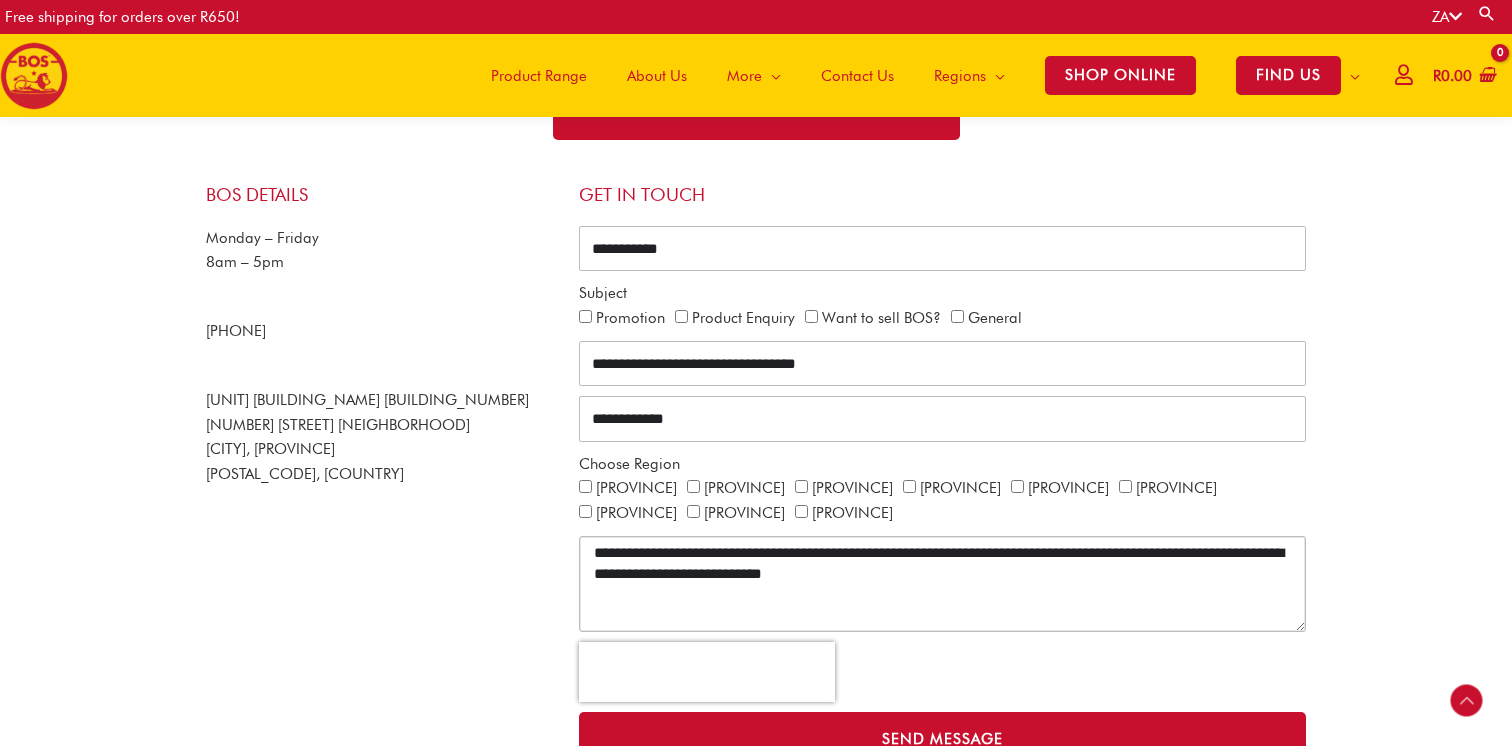 scroll, scrollTop: 382, scrollLeft: 0, axis: vertical 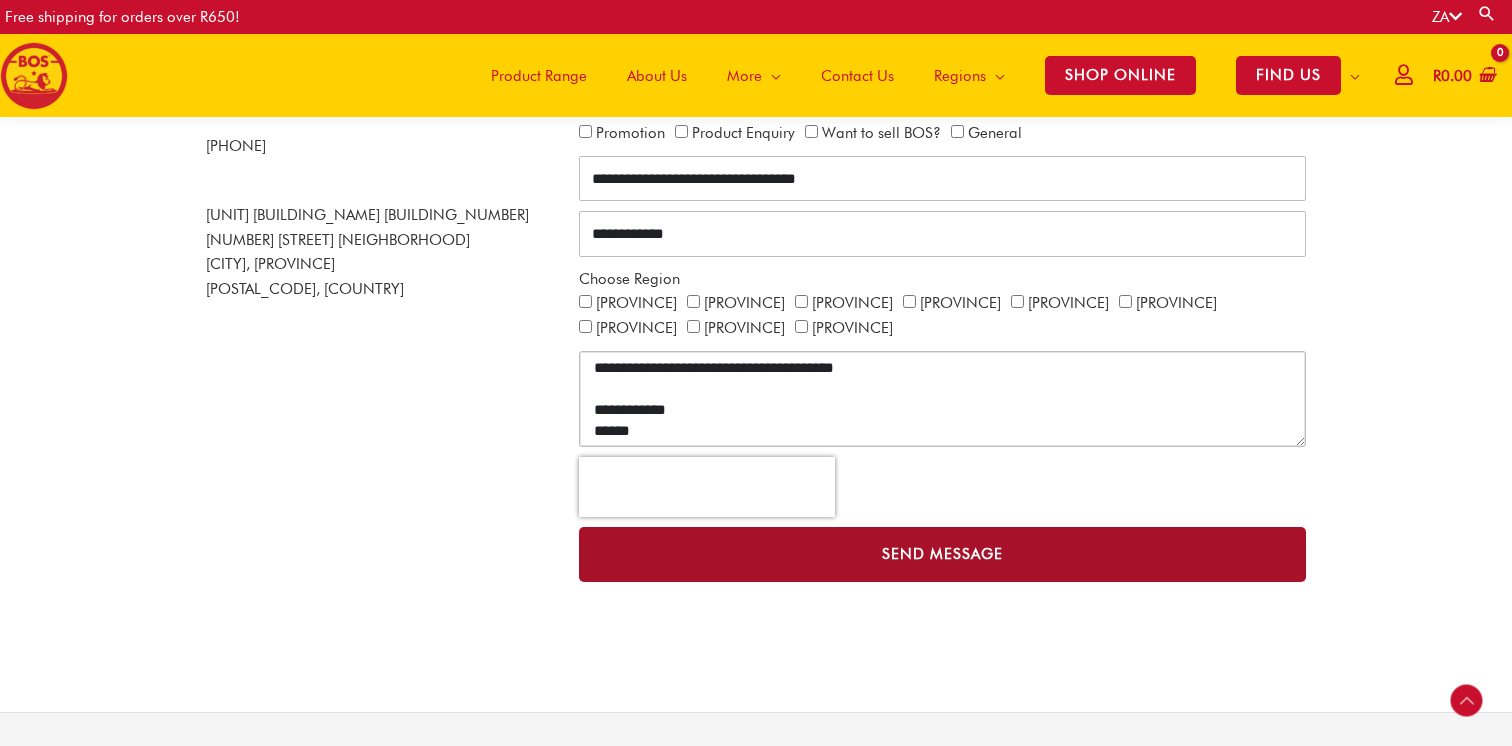 type on "**********" 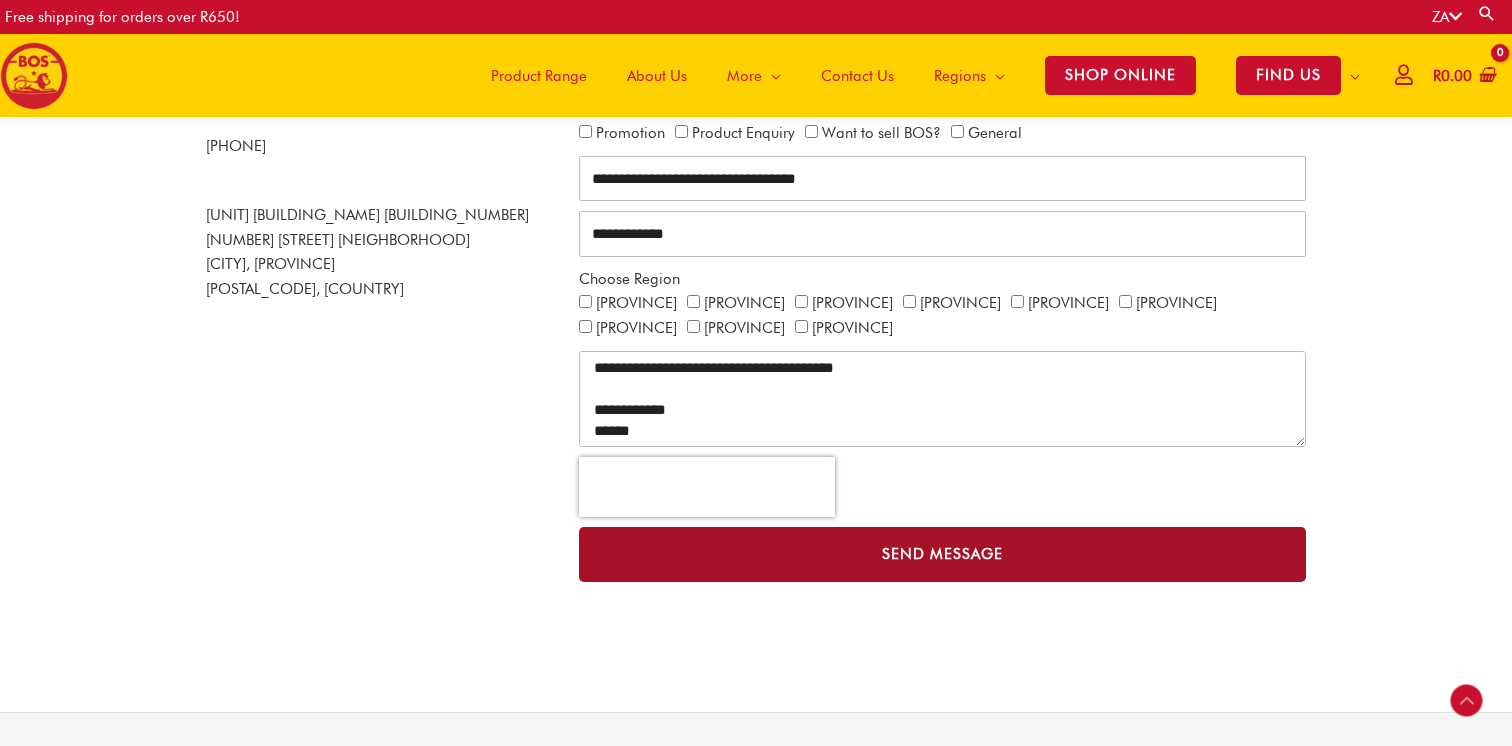 click on "Send Message" at bounding box center [942, 554] 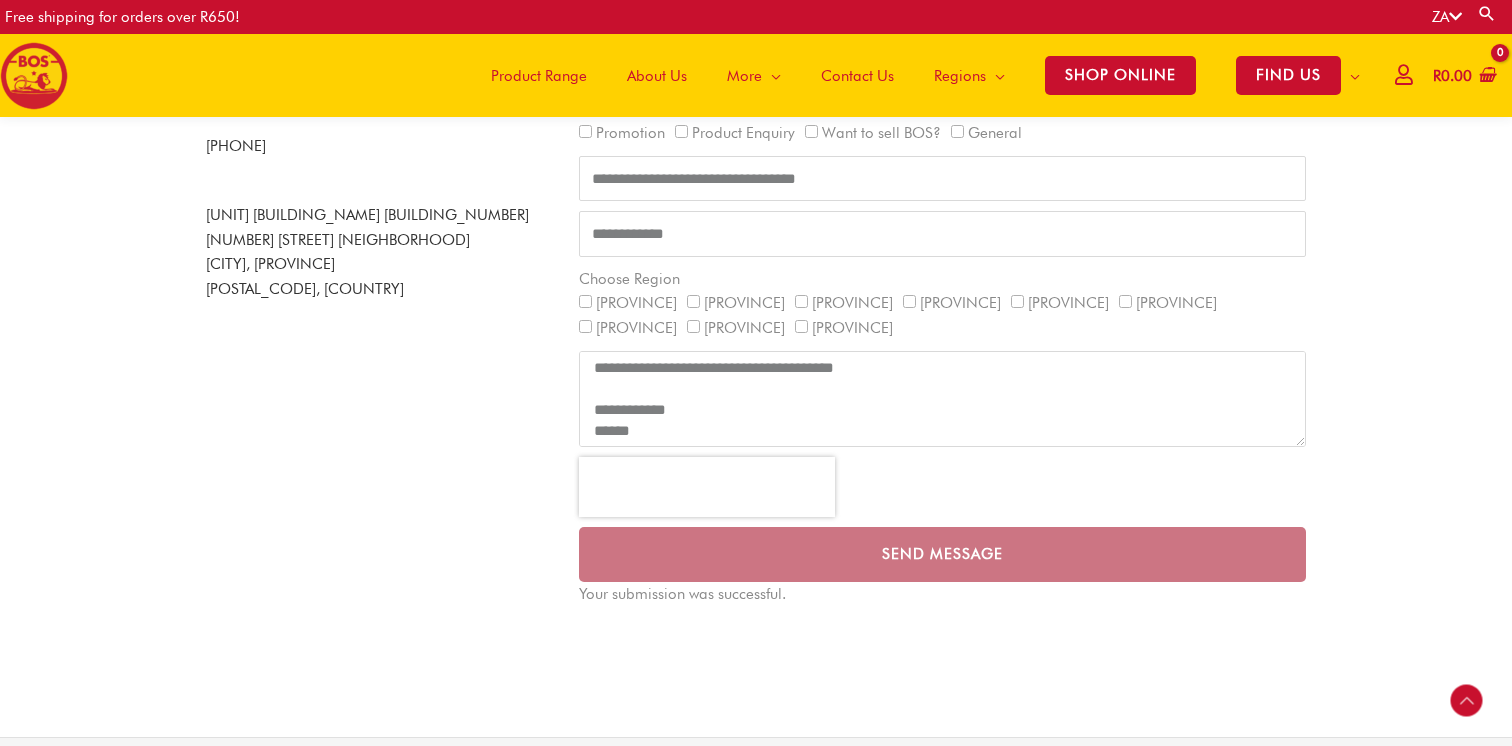 scroll, scrollTop: 0, scrollLeft: 0, axis: both 